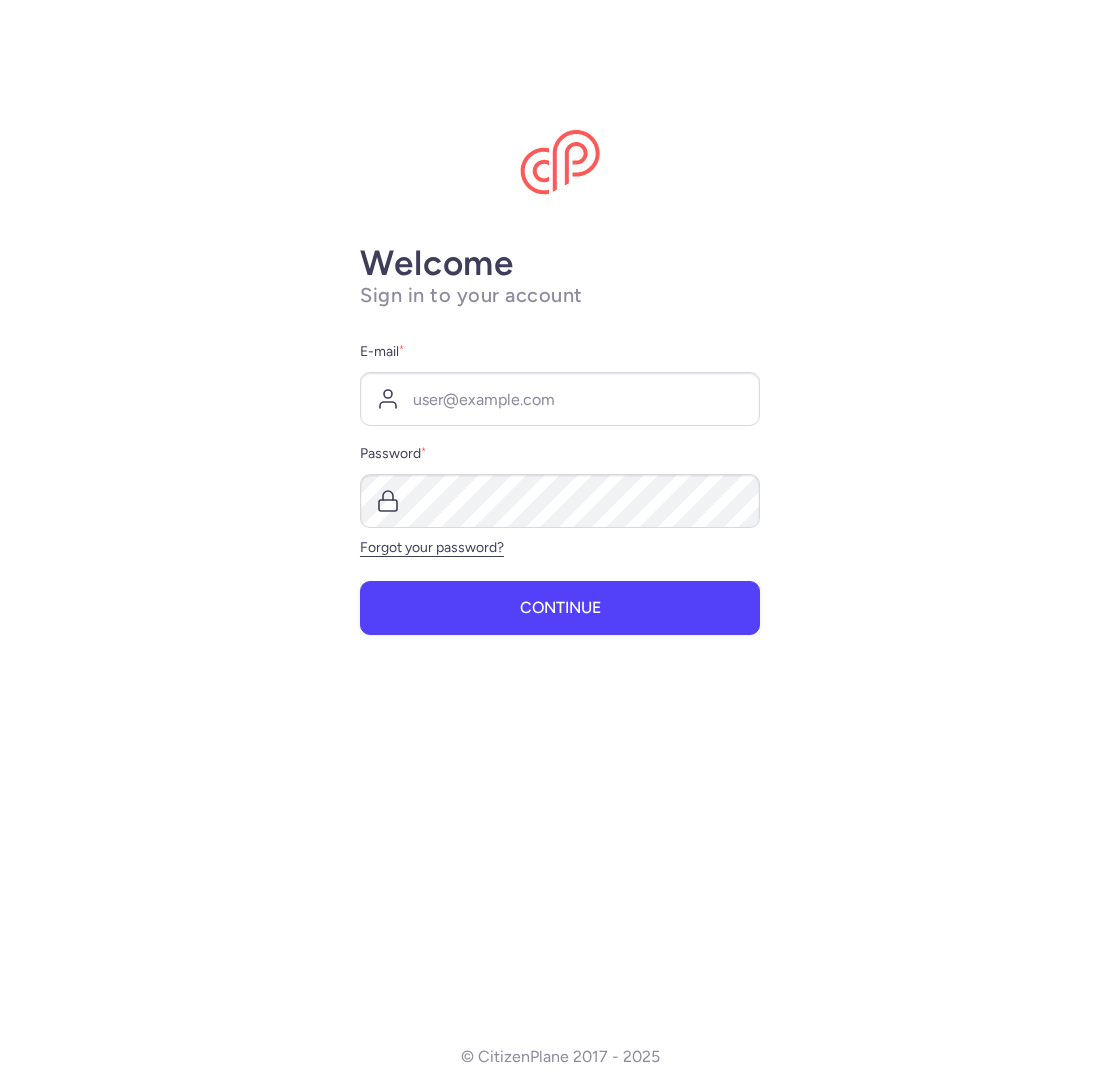 scroll, scrollTop: 0, scrollLeft: 0, axis: both 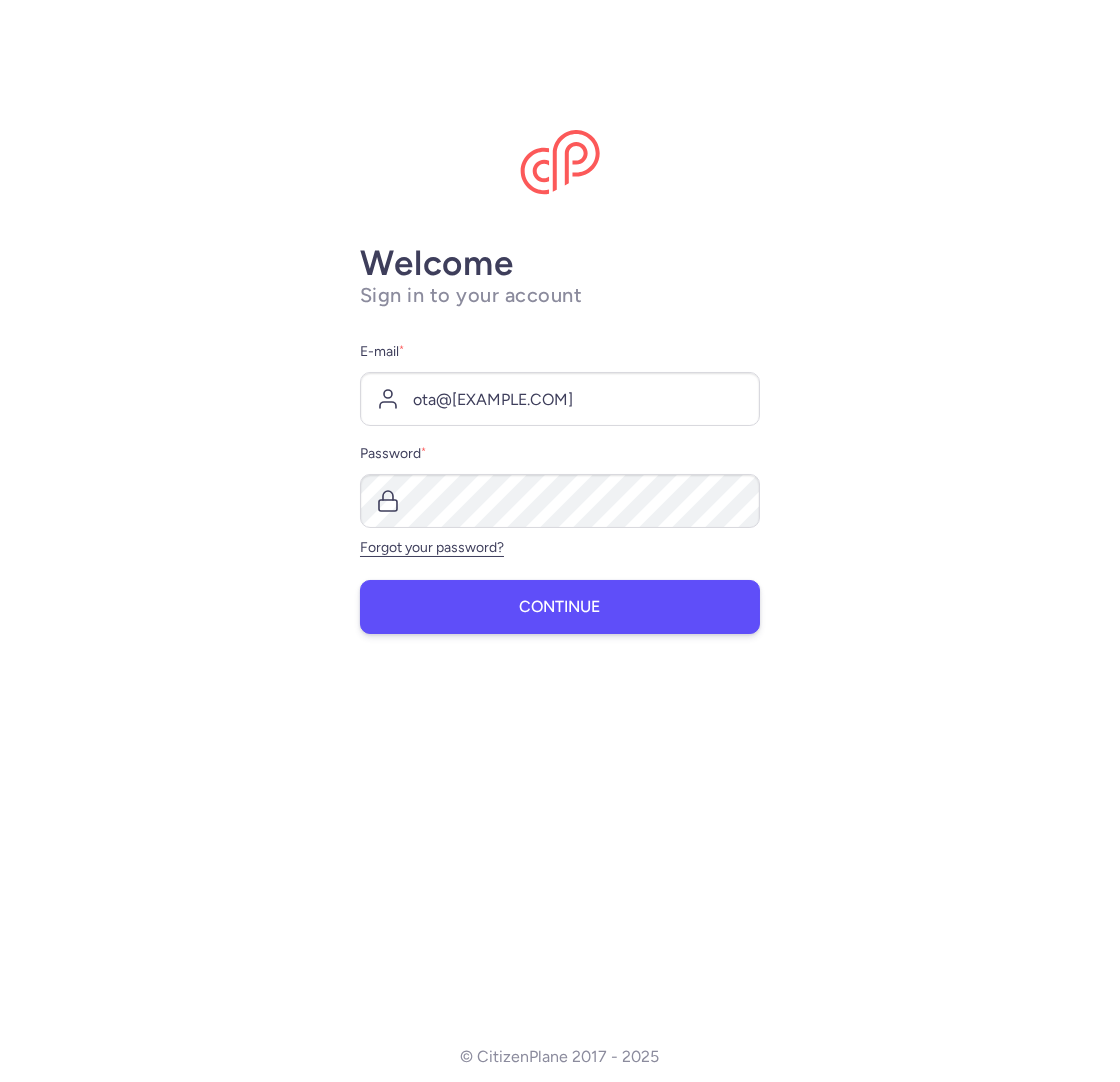 type on "ota@[EXAMPLE.COM]" 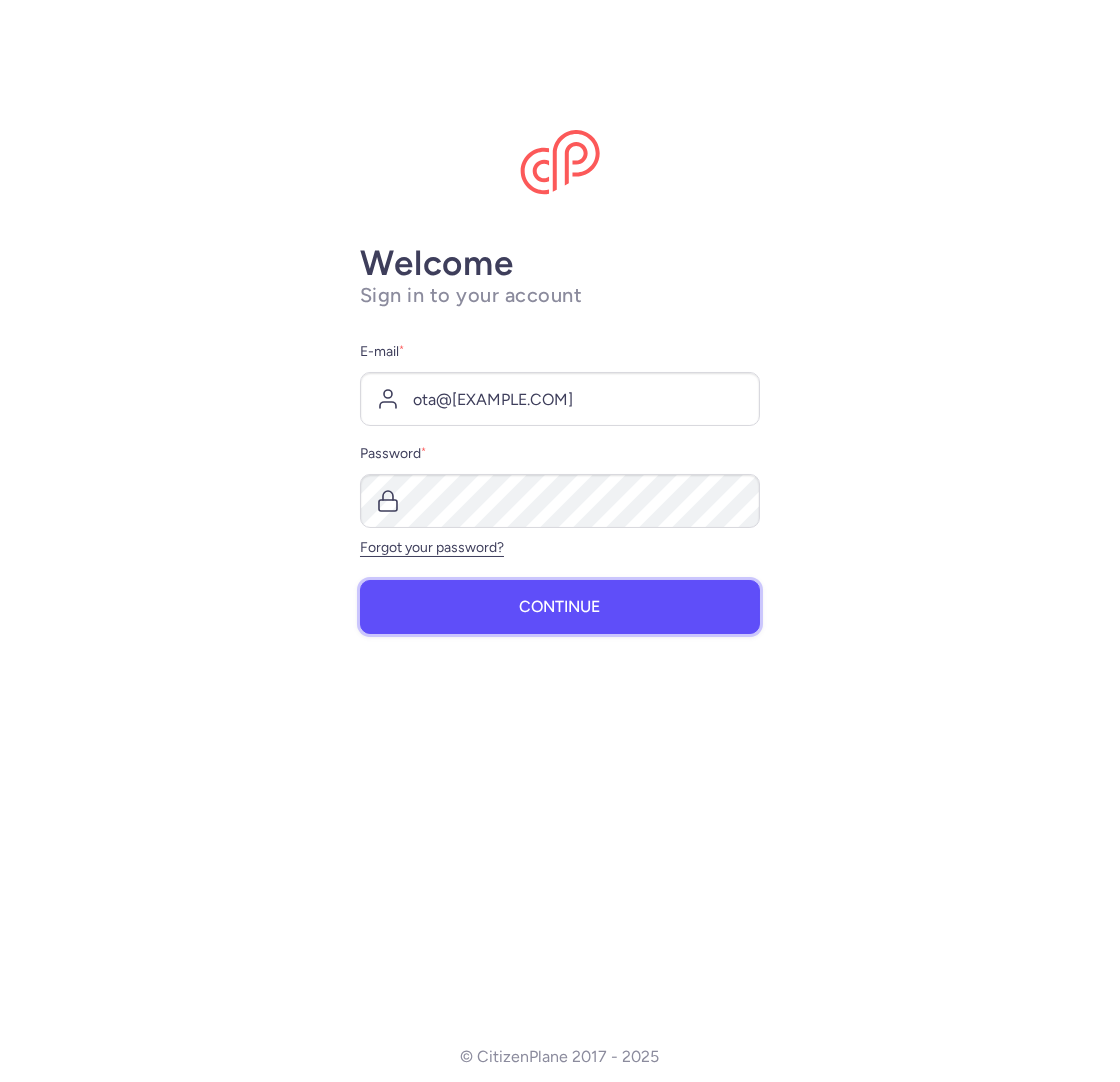 click on "Continue" at bounding box center (560, 607) 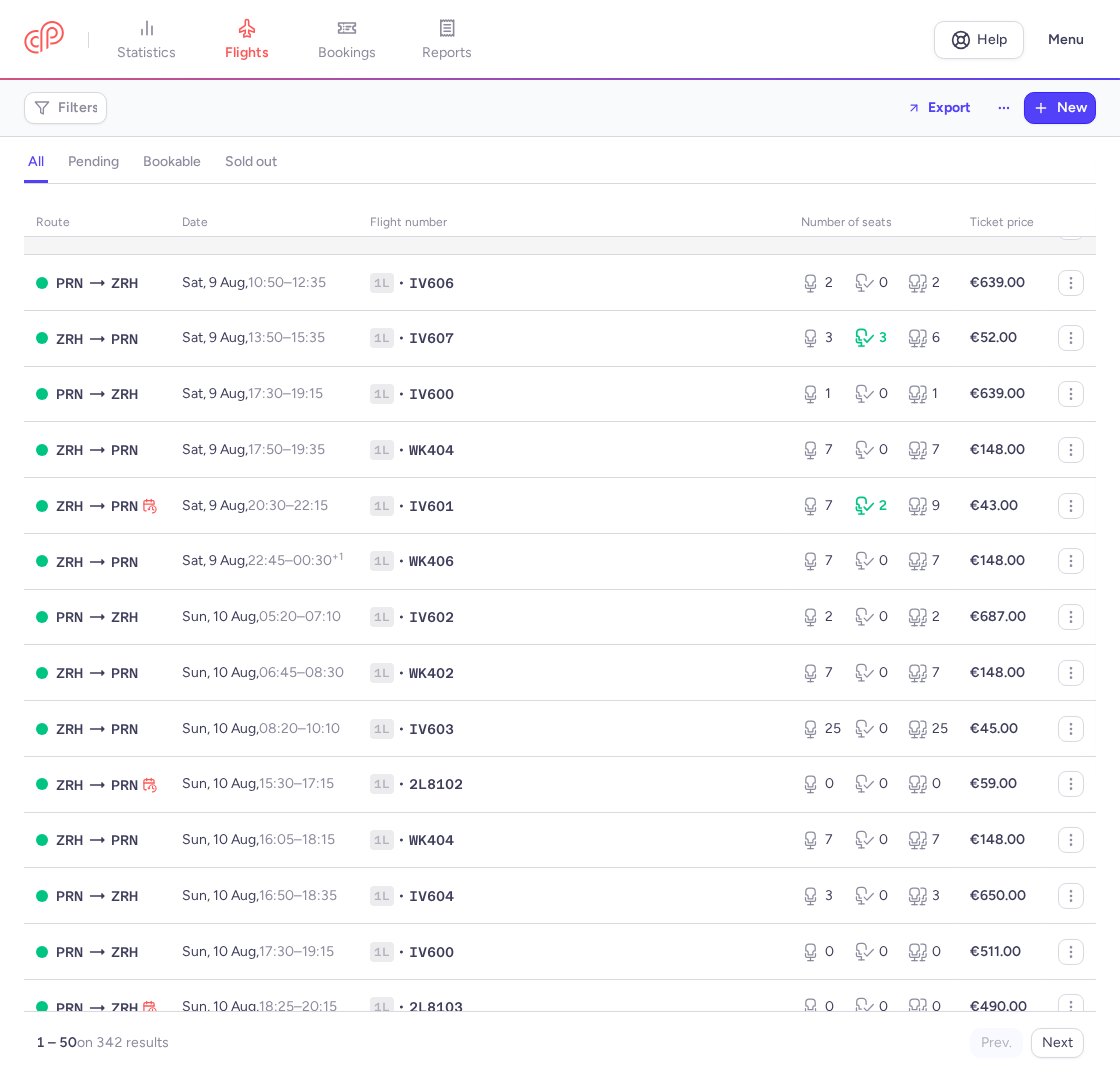 scroll, scrollTop: 962, scrollLeft: 0, axis: vertical 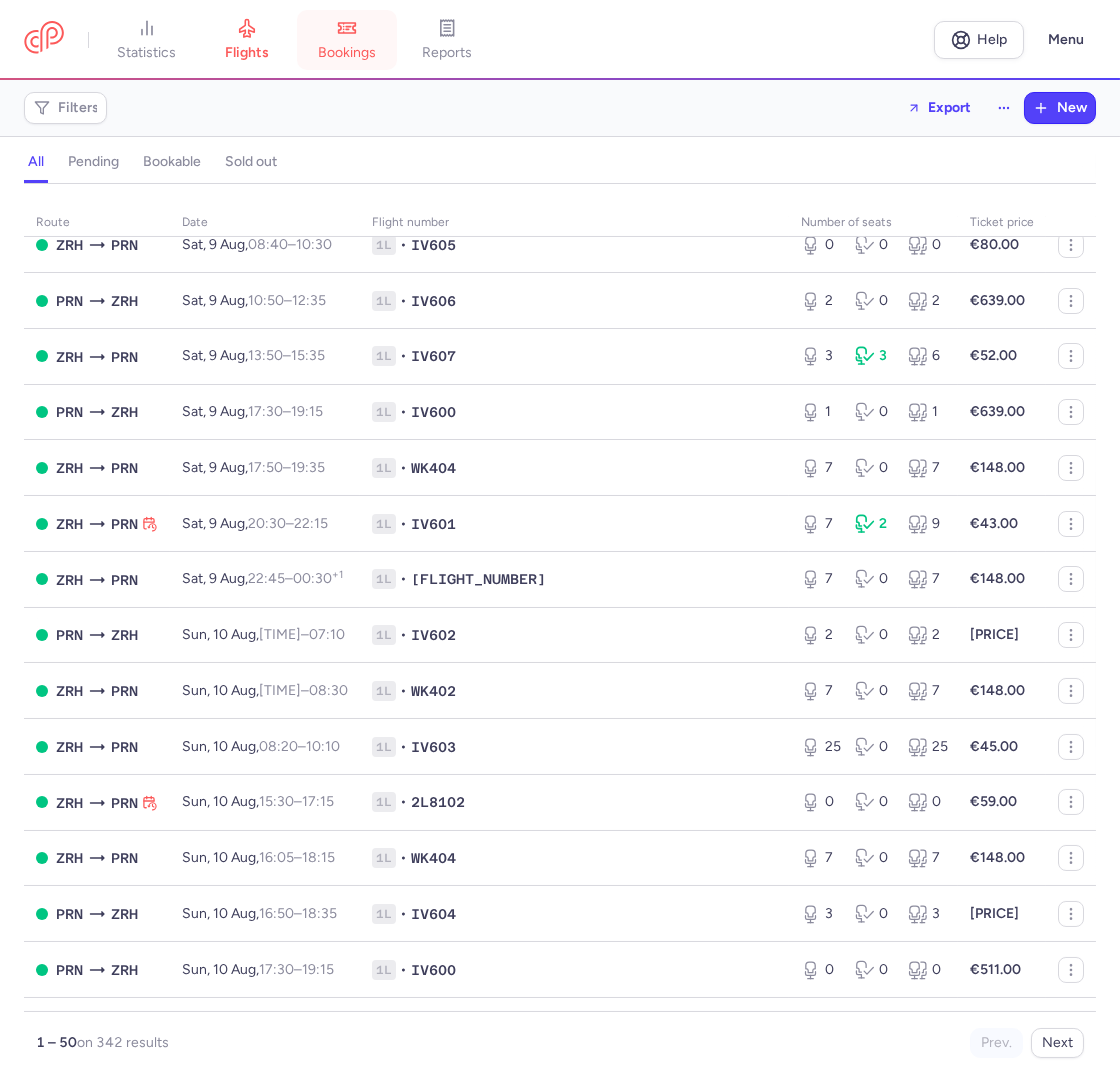 click on "bookings" at bounding box center [347, 53] 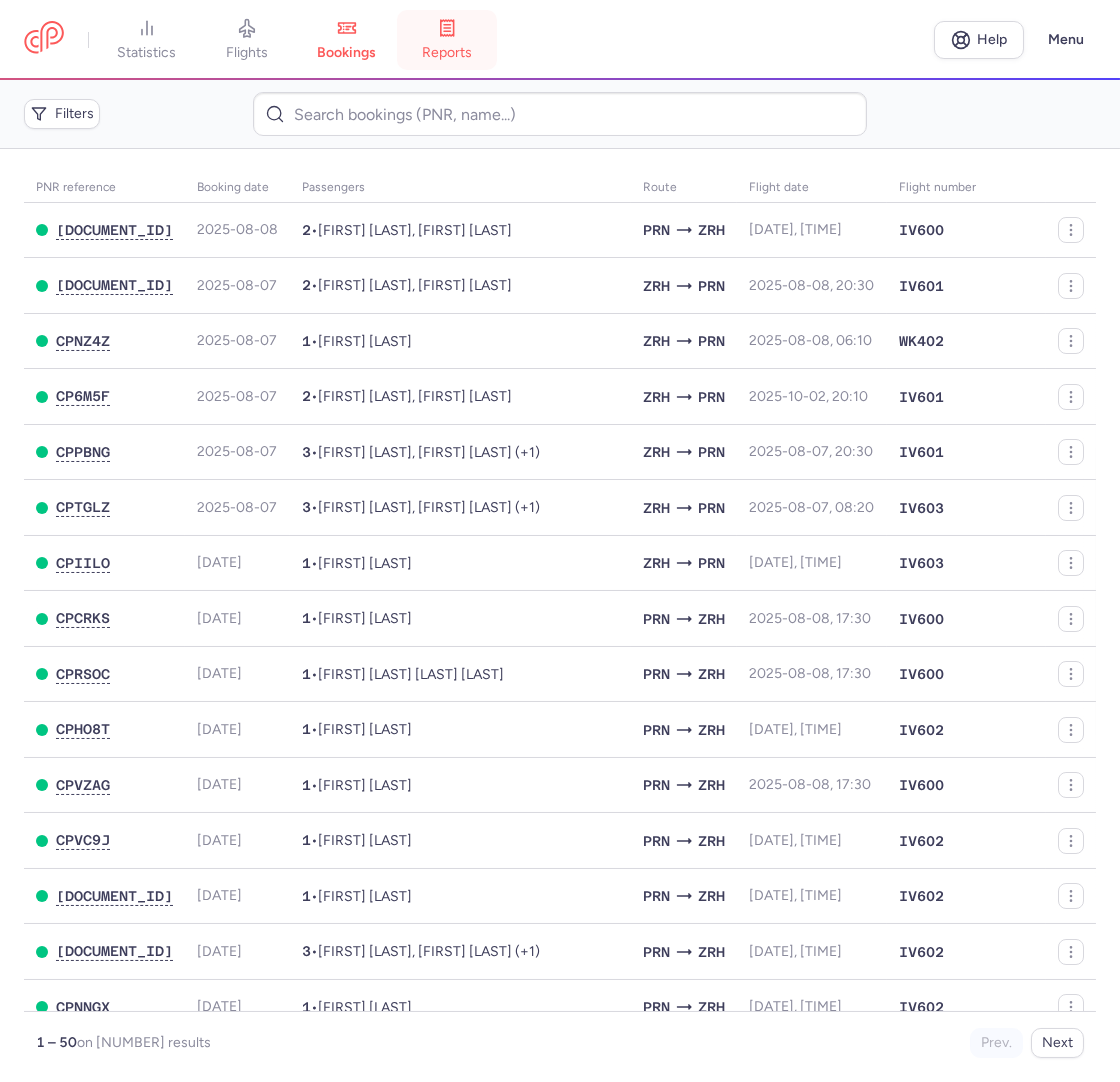 click on "reports" at bounding box center [447, 53] 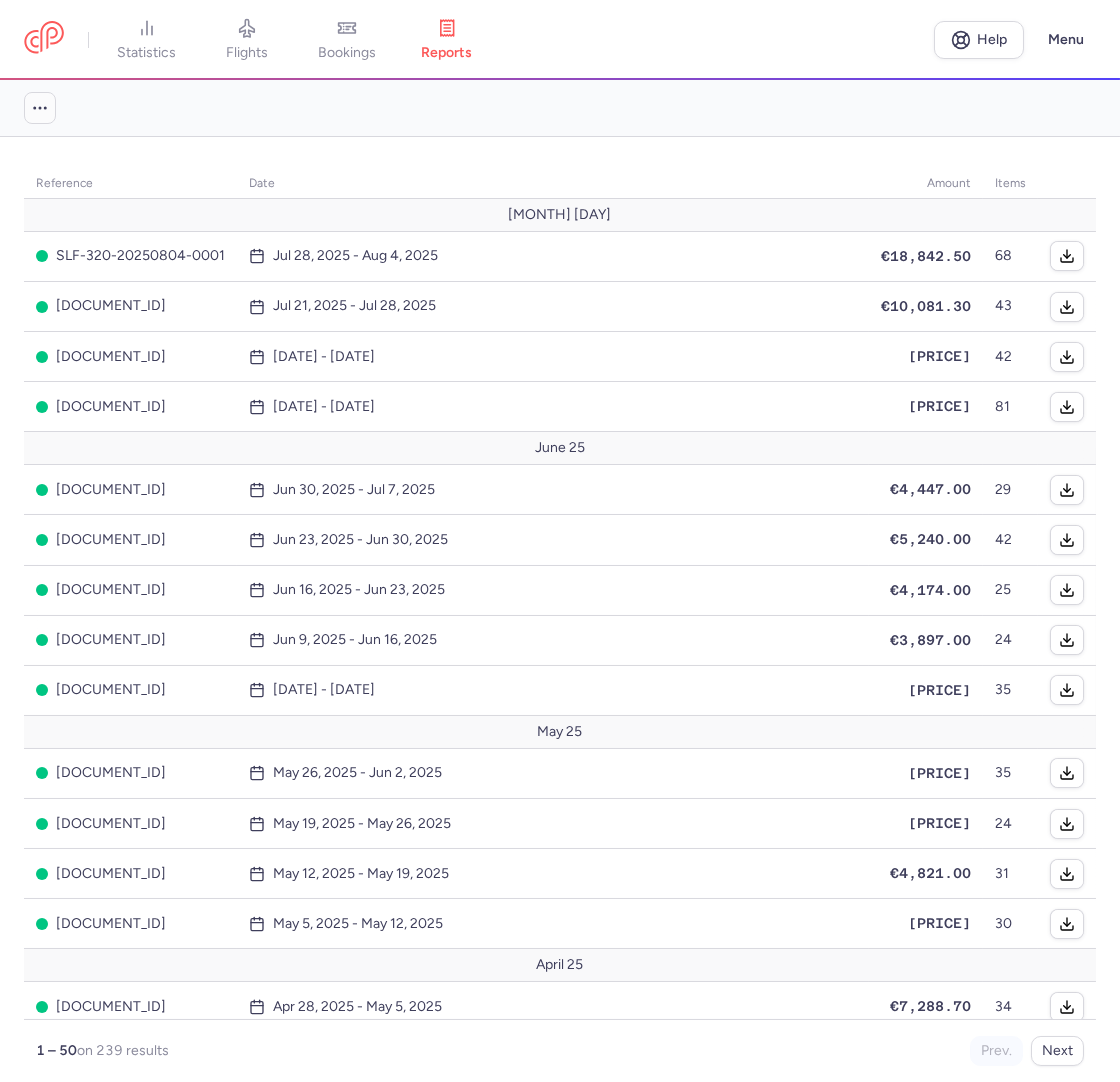 click 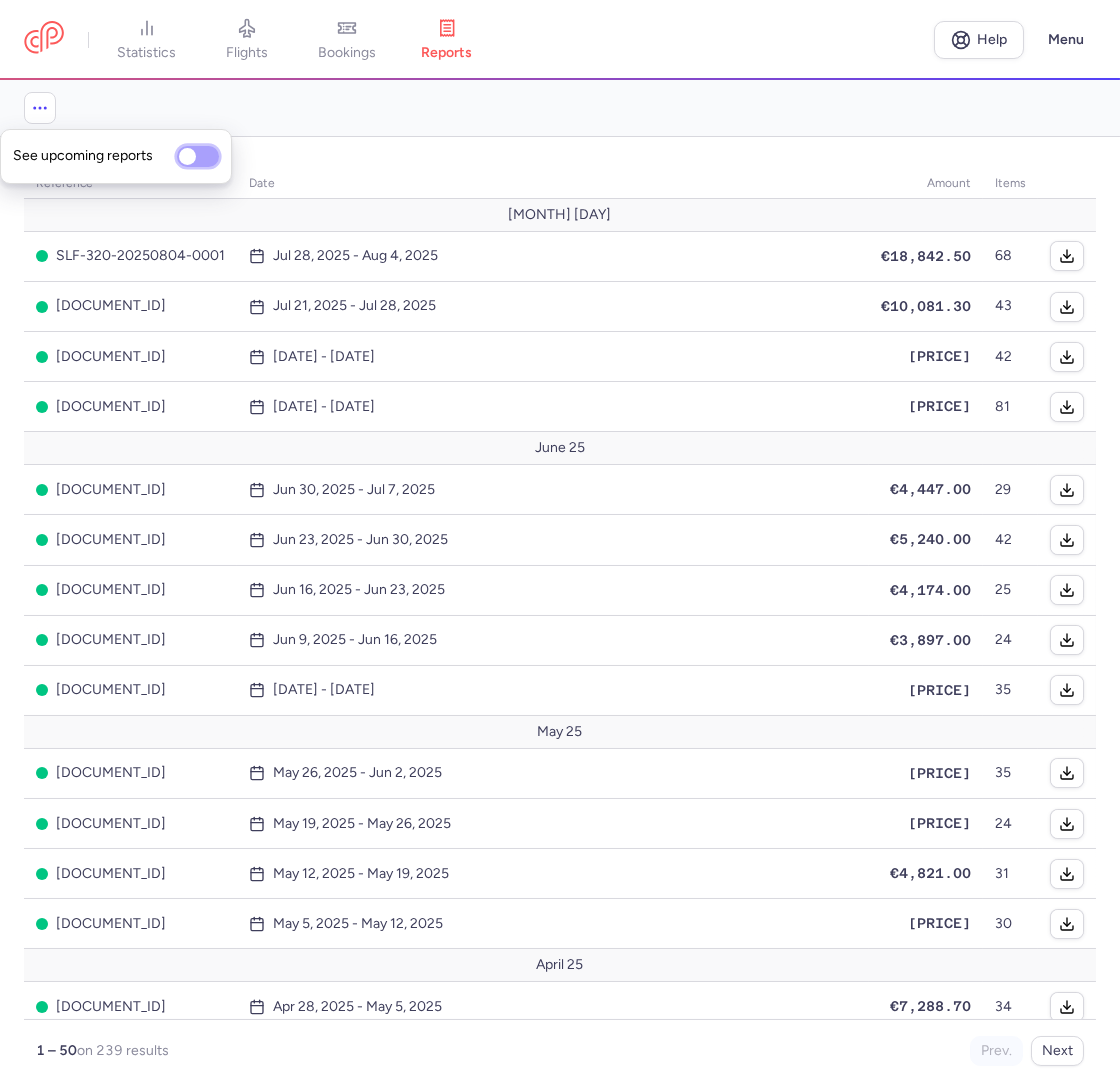 click on "See upcoming reports" at bounding box center (198, 156) 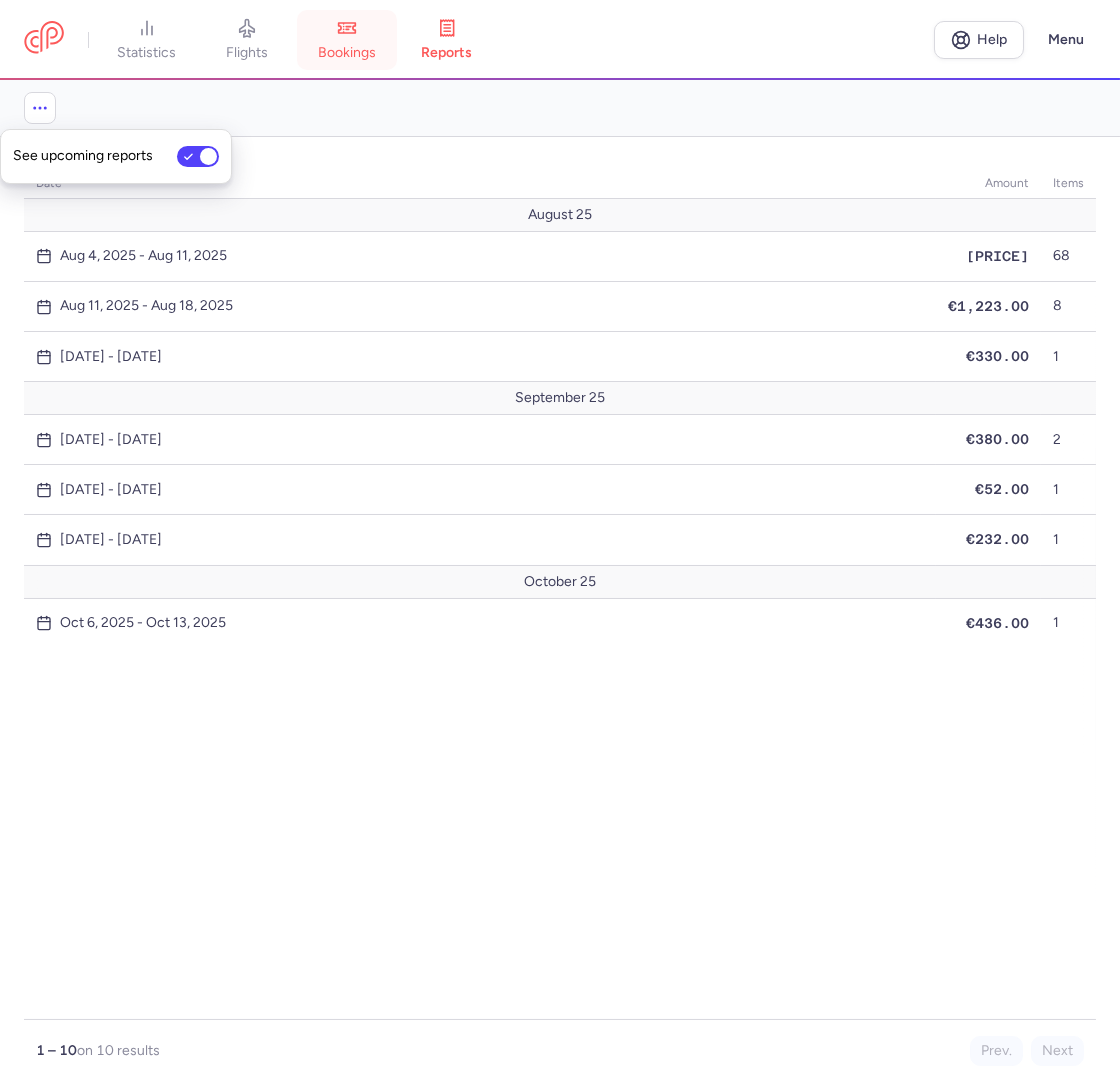 click on "bookings" at bounding box center (347, 53) 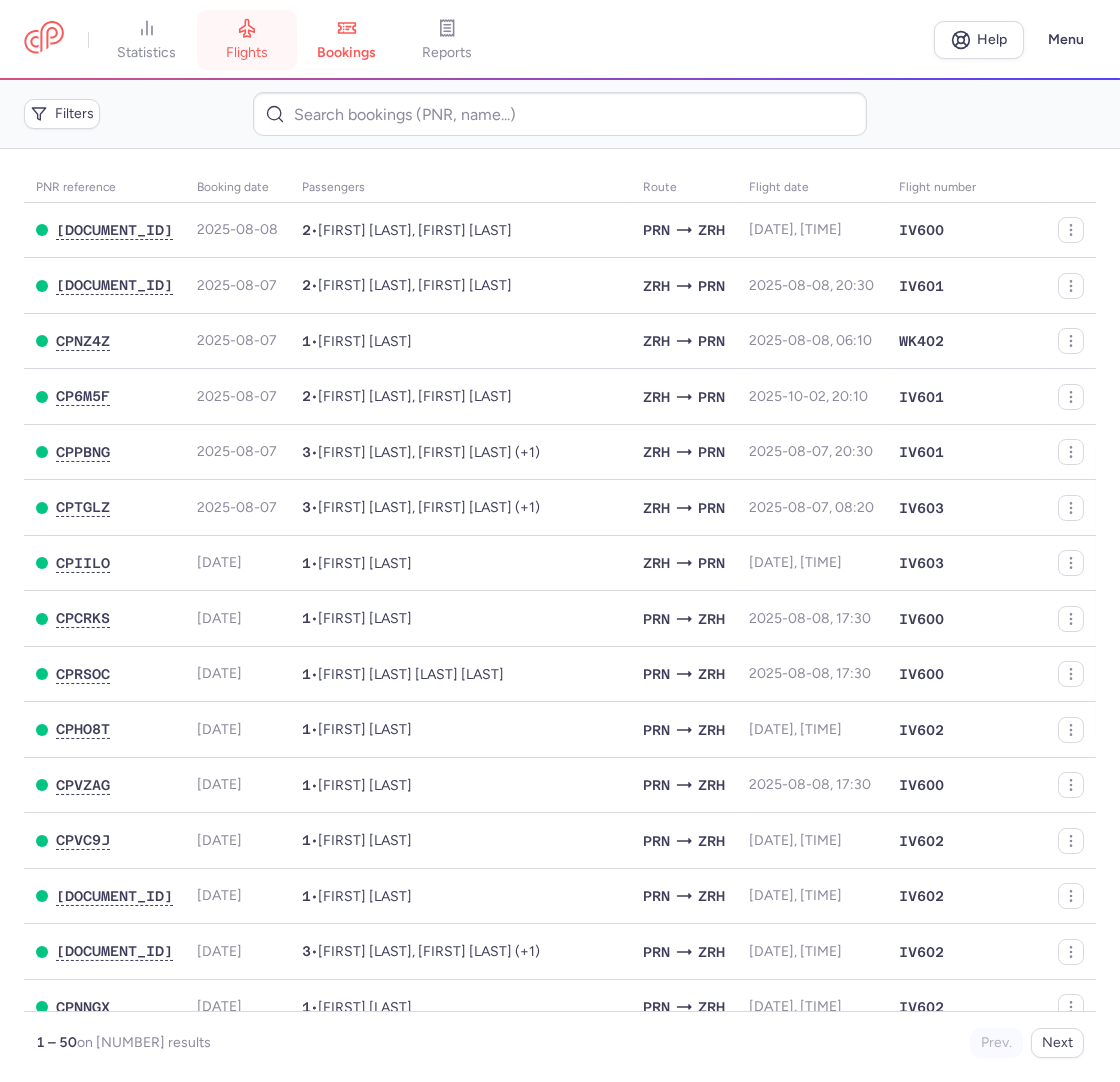 click 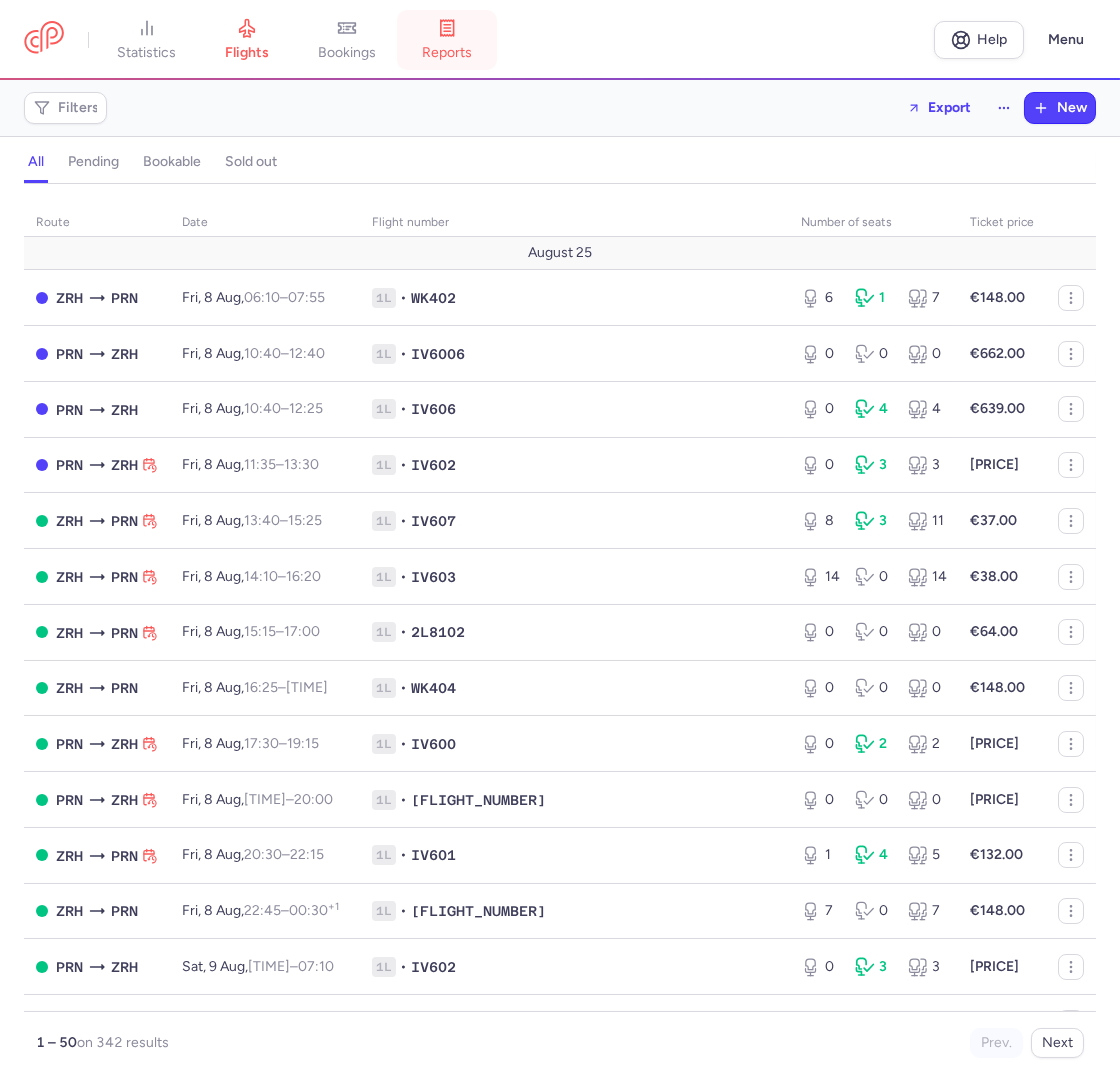 click on "reports" at bounding box center [447, 53] 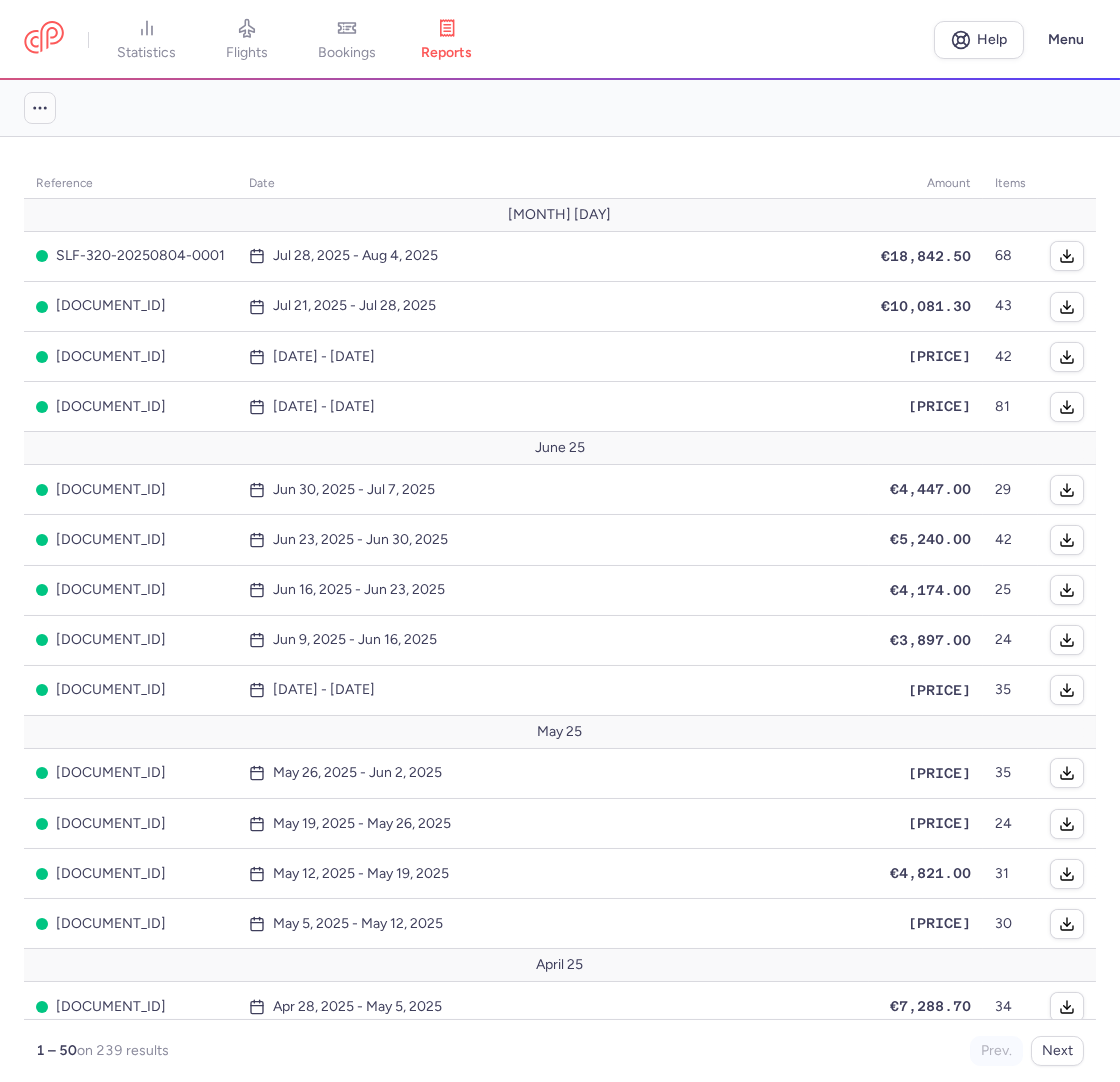 click 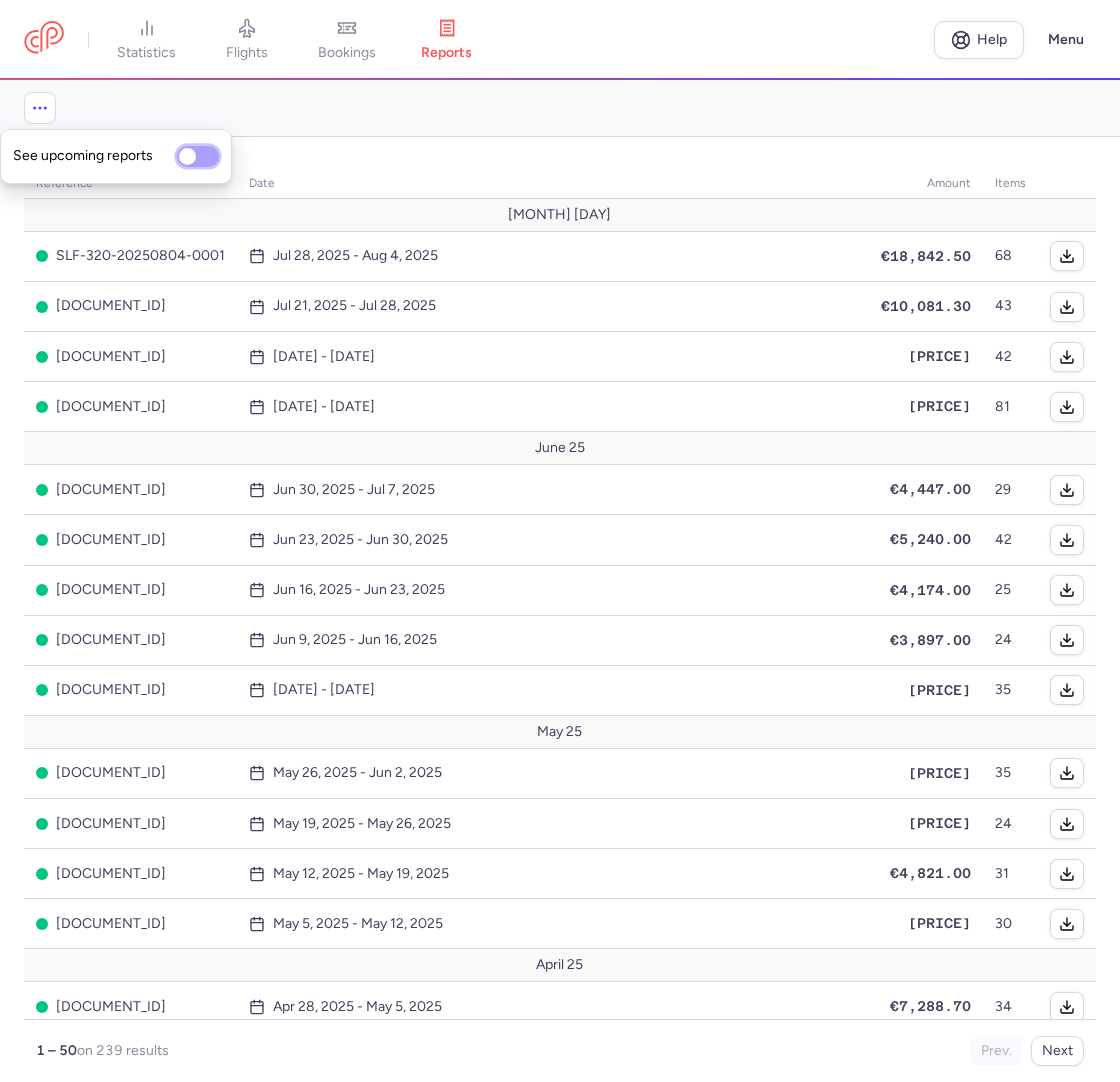 click on "See upcoming reports" at bounding box center [198, 156] 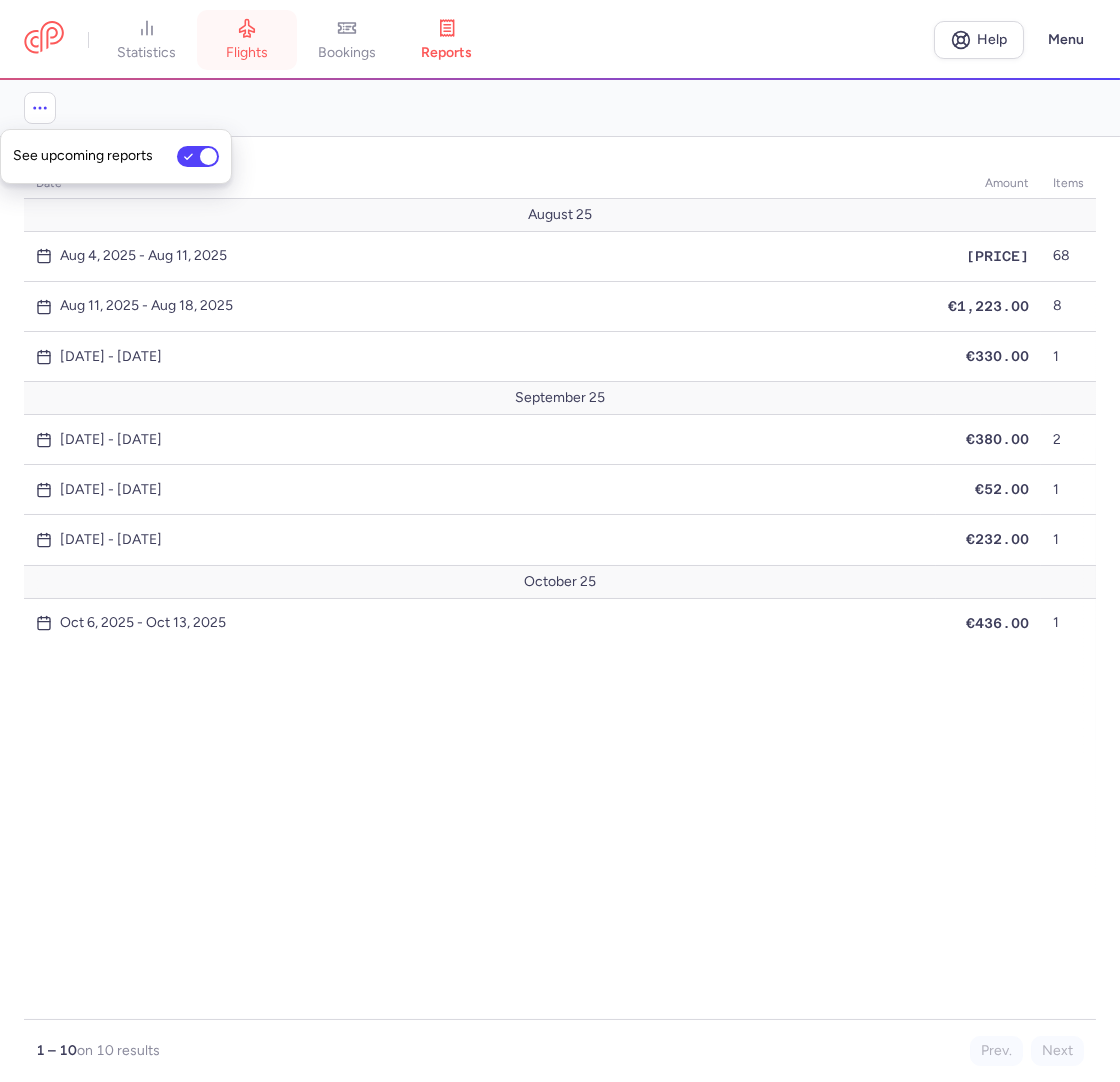 click on "flights" at bounding box center [247, 53] 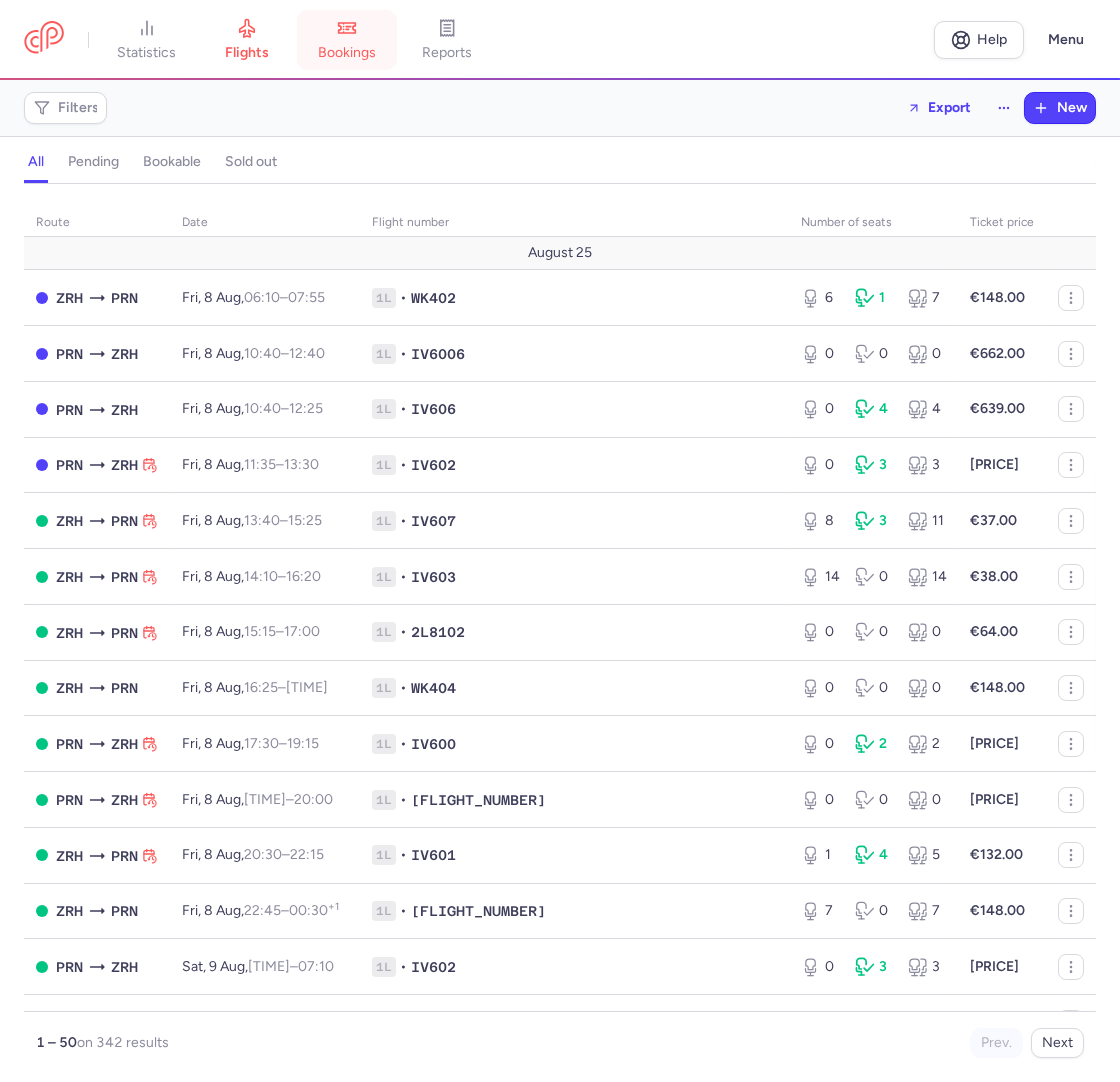 click on "bookings" at bounding box center (347, 53) 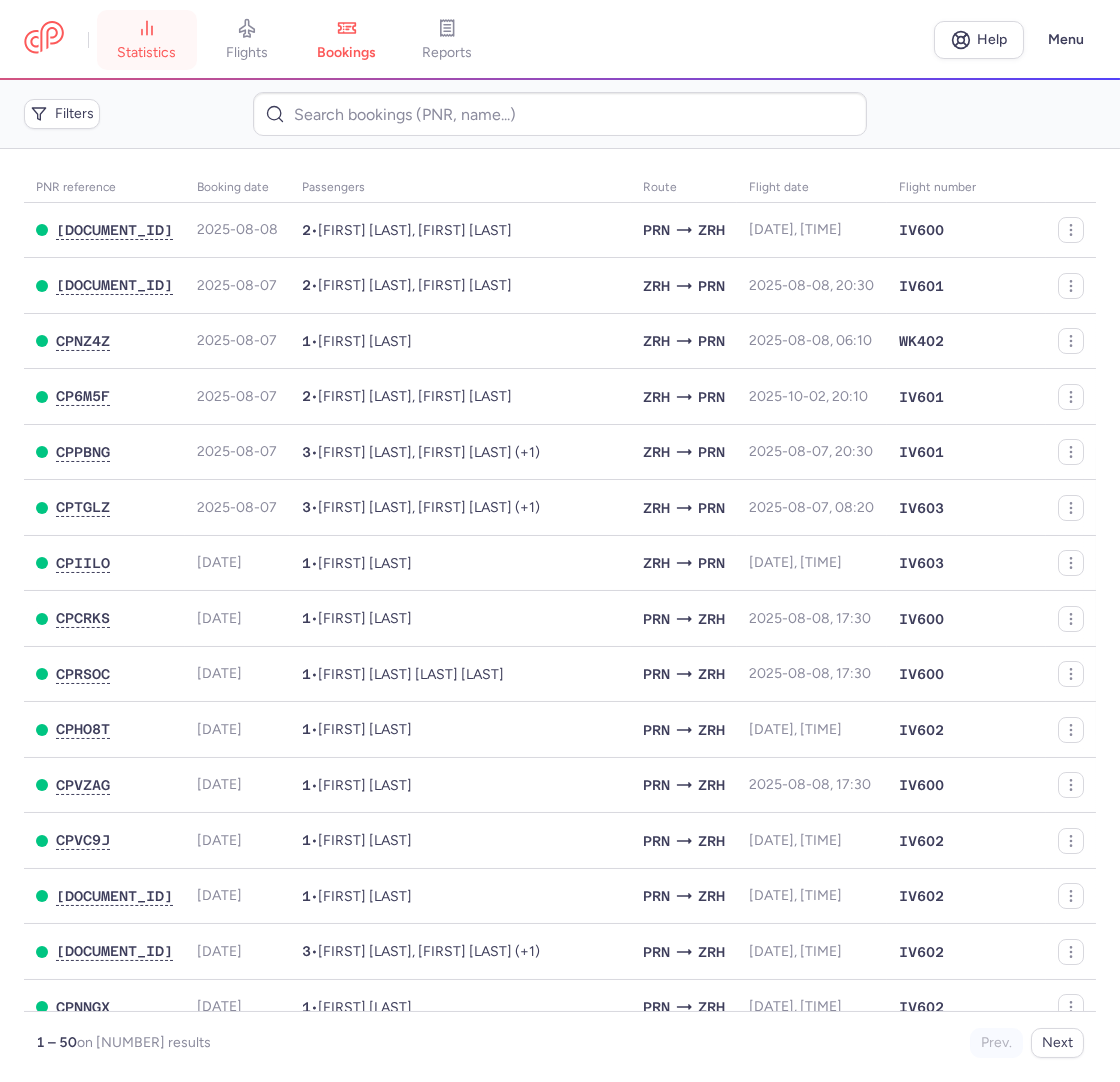 click on "statistics" at bounding box center (147, 40) 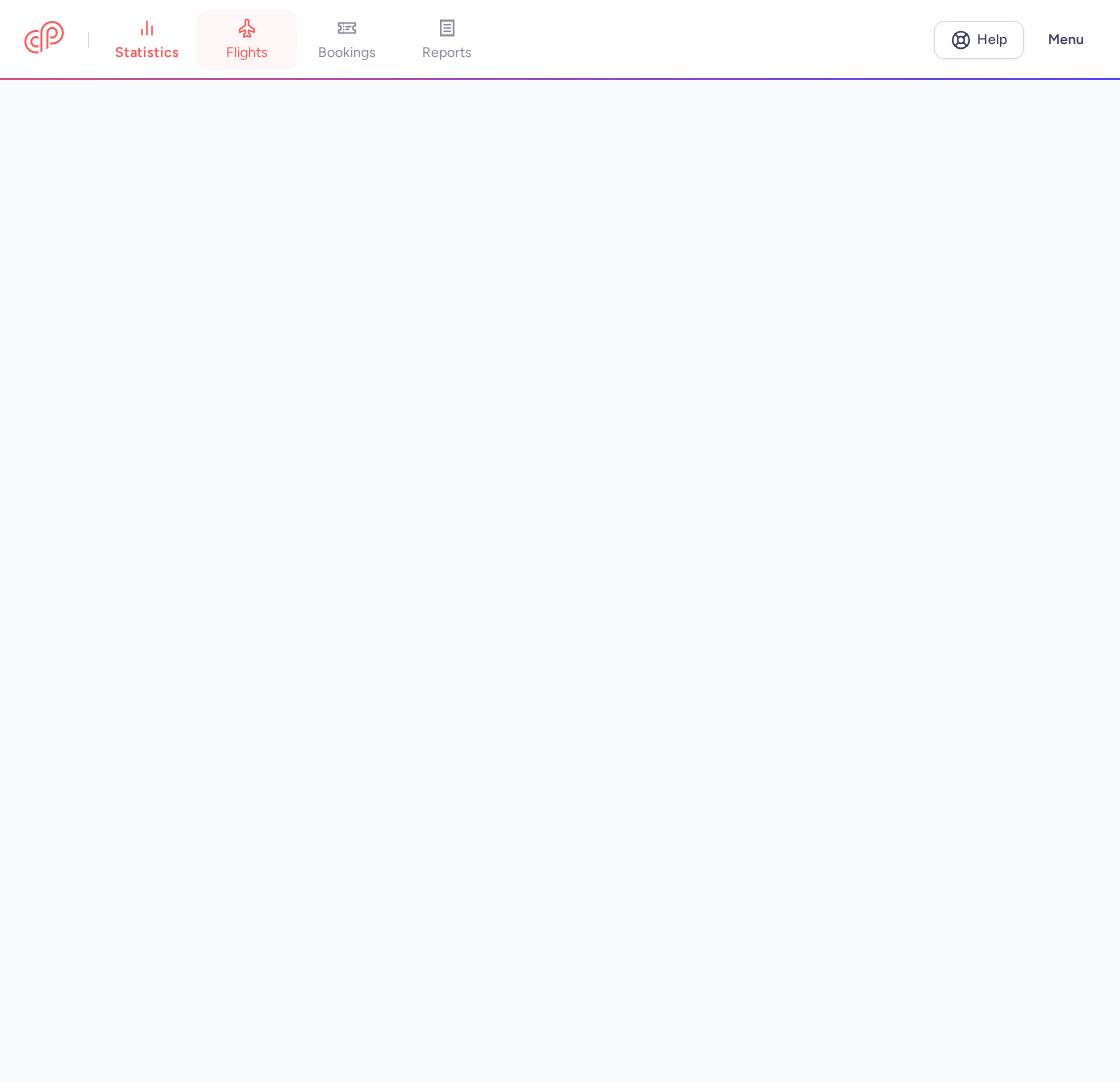 click on "flights" at bounding box center [247, 53] 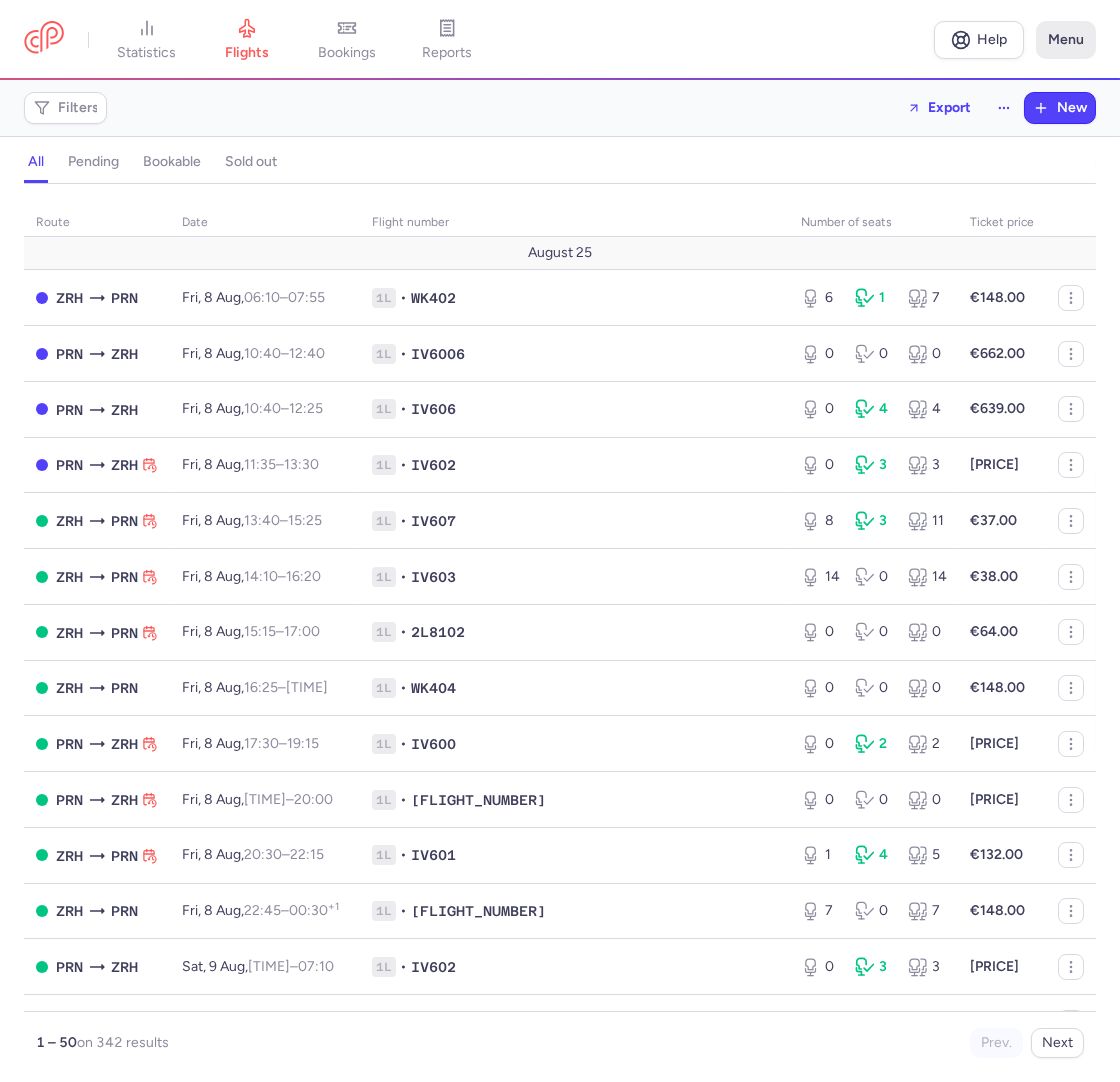 click on "Menu" at bounding box center (1066, 40) 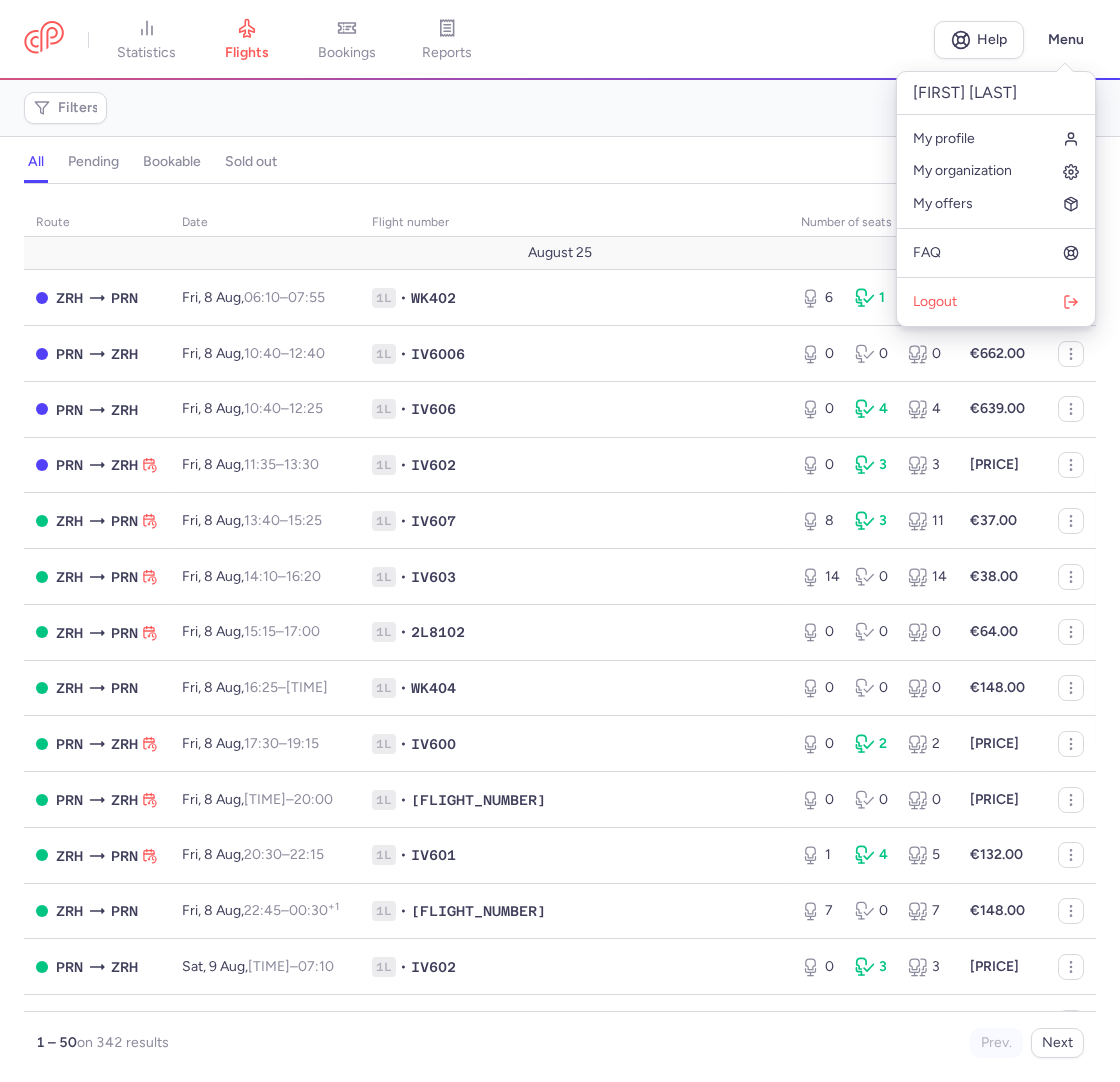 click on "Filters  Export  New" at bounding box center (560, 108) 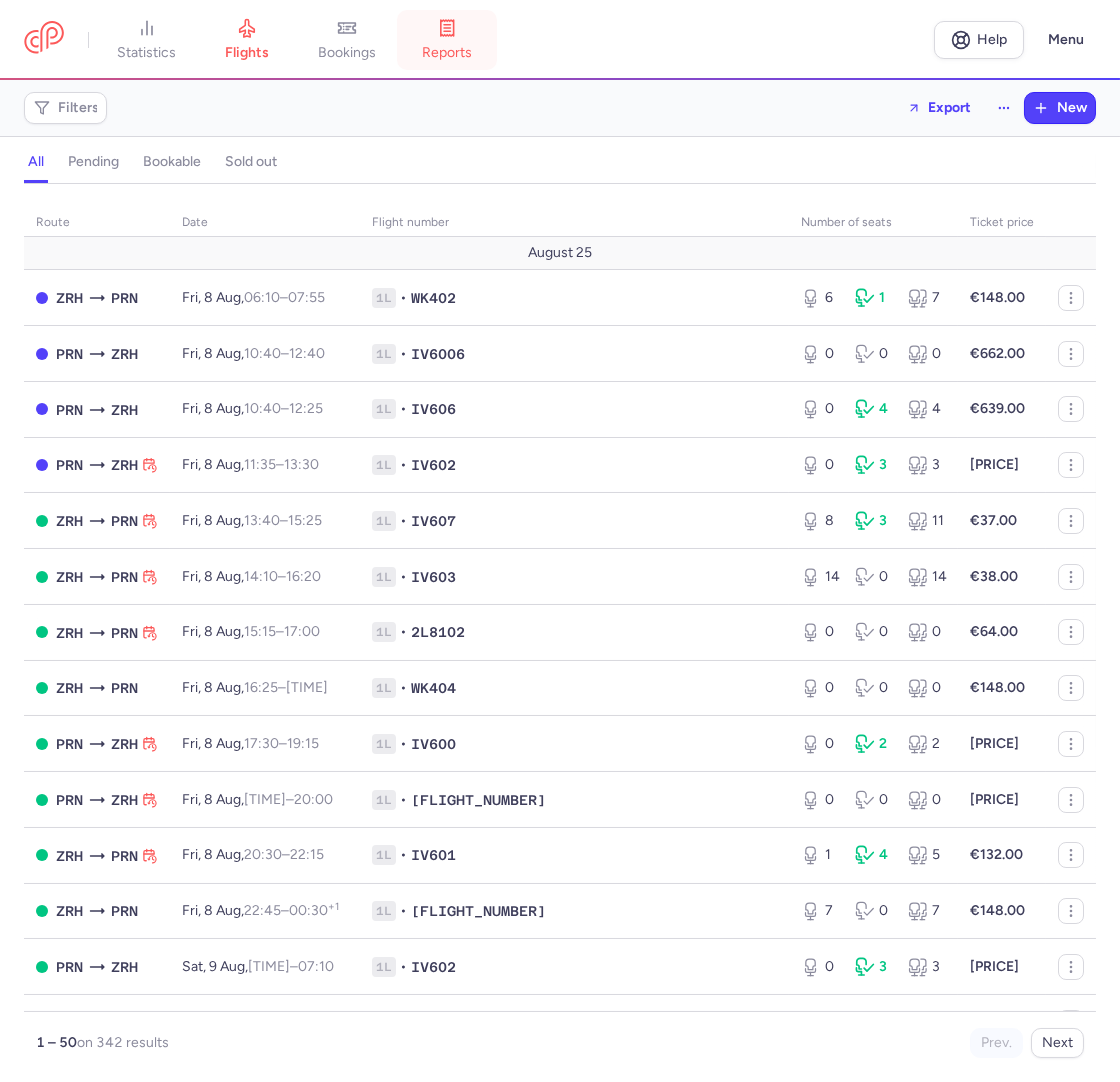 click on "reports" at bounding box center [447, 40] 